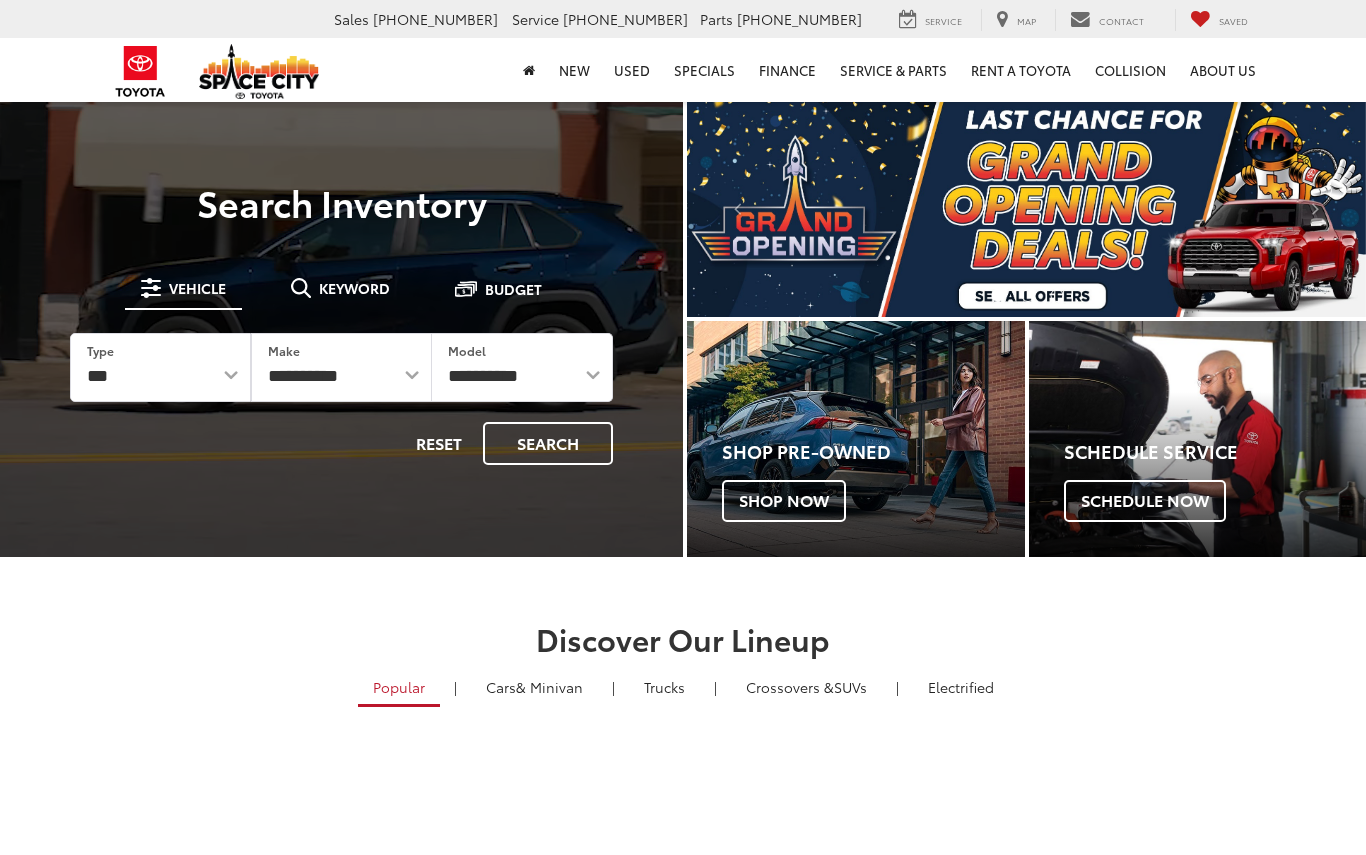 scroll, scrollTop: 0, scrollLeft: 0, axis: both 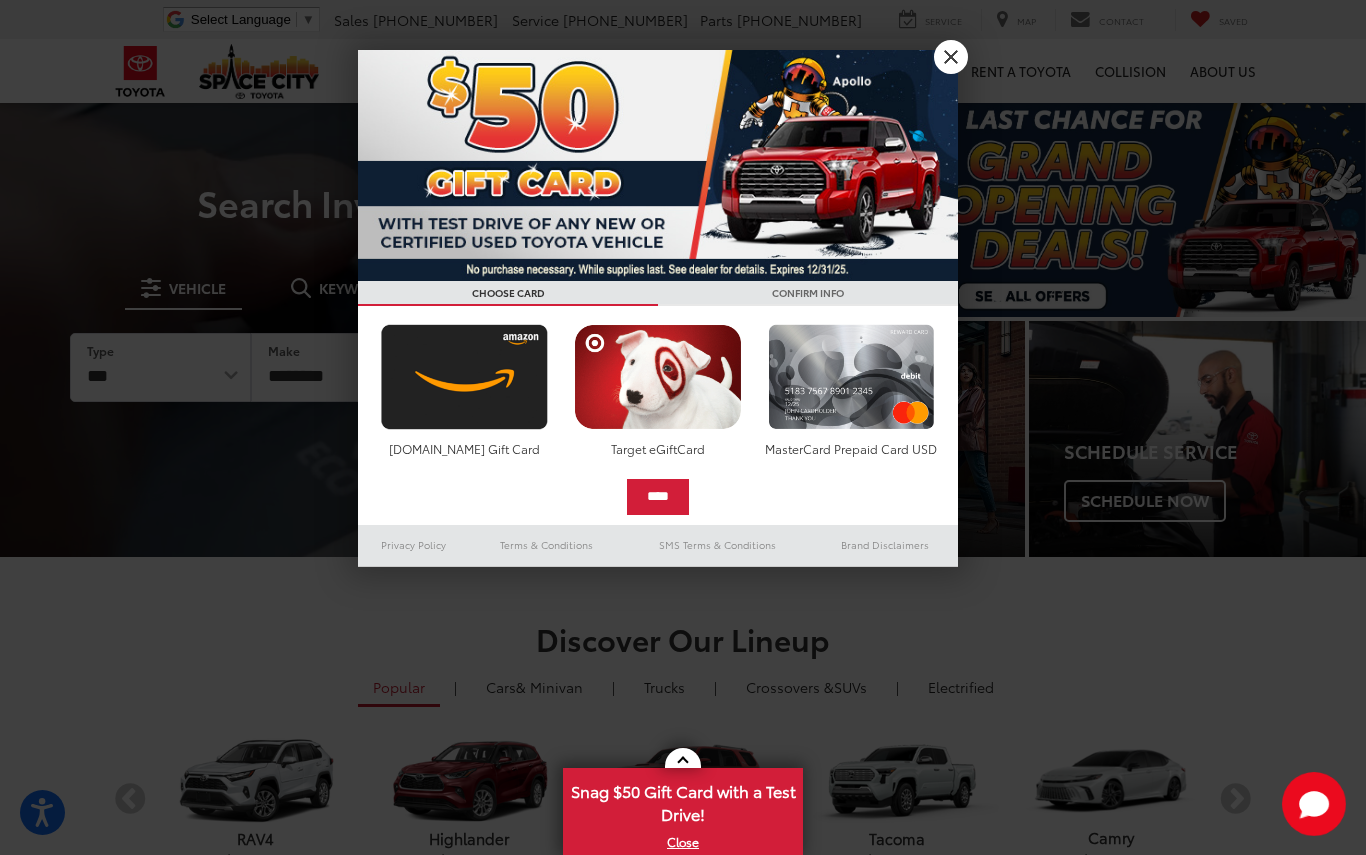 click on "X" at bounding box center [951, 57] 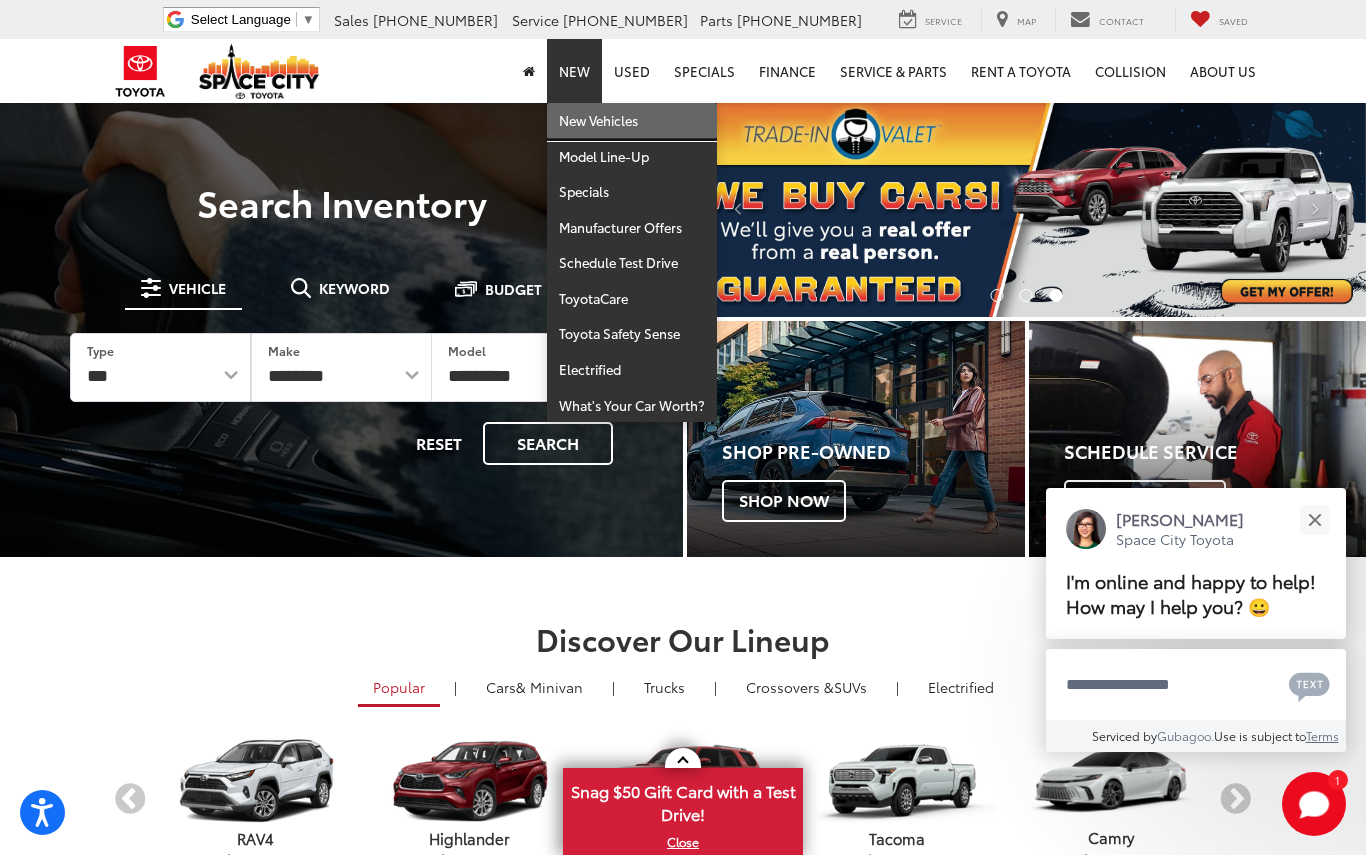 click on "New Vehicles" at bounding box center (632, 121) 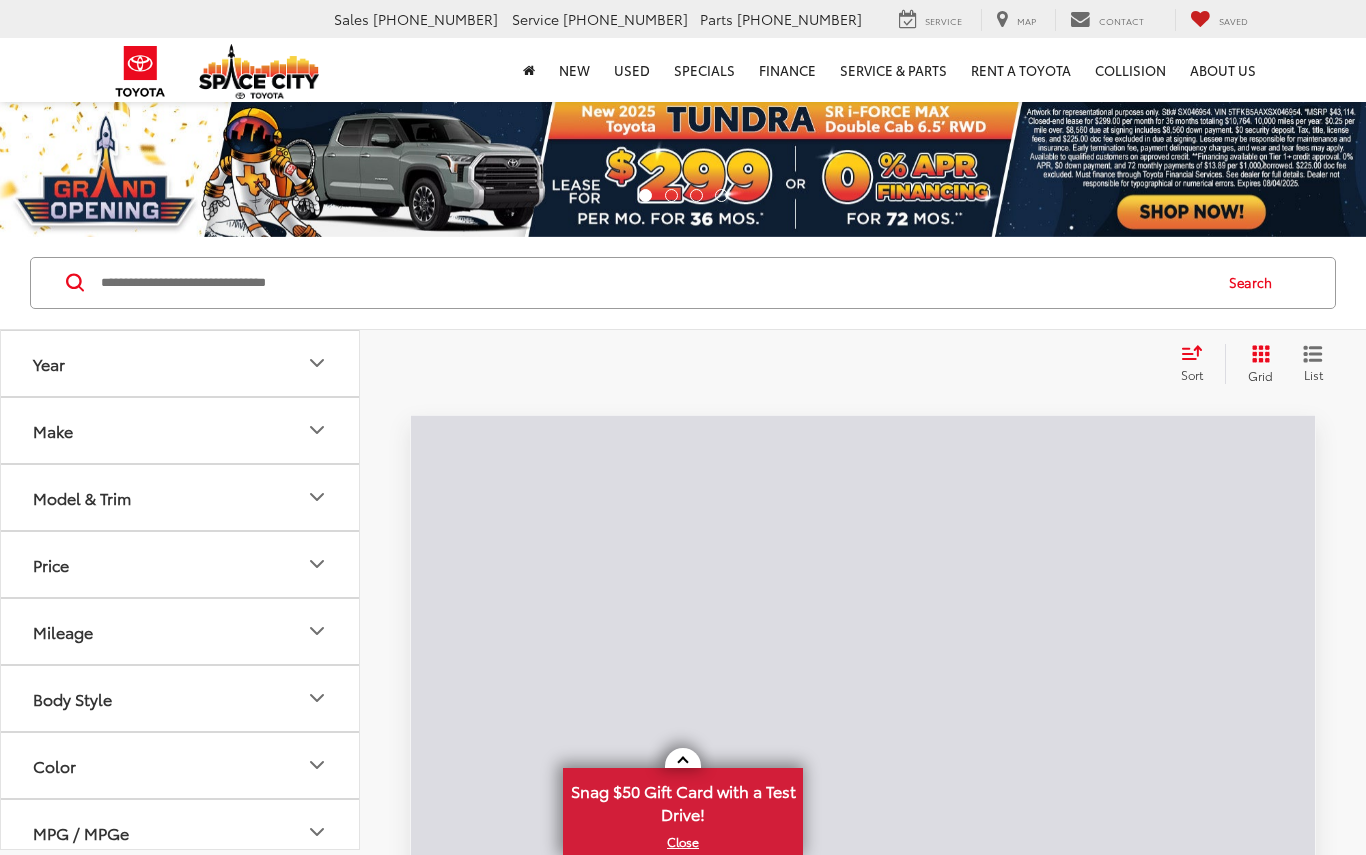 scroll, scrollTop: 0, scrollLeft: 0, axis: both 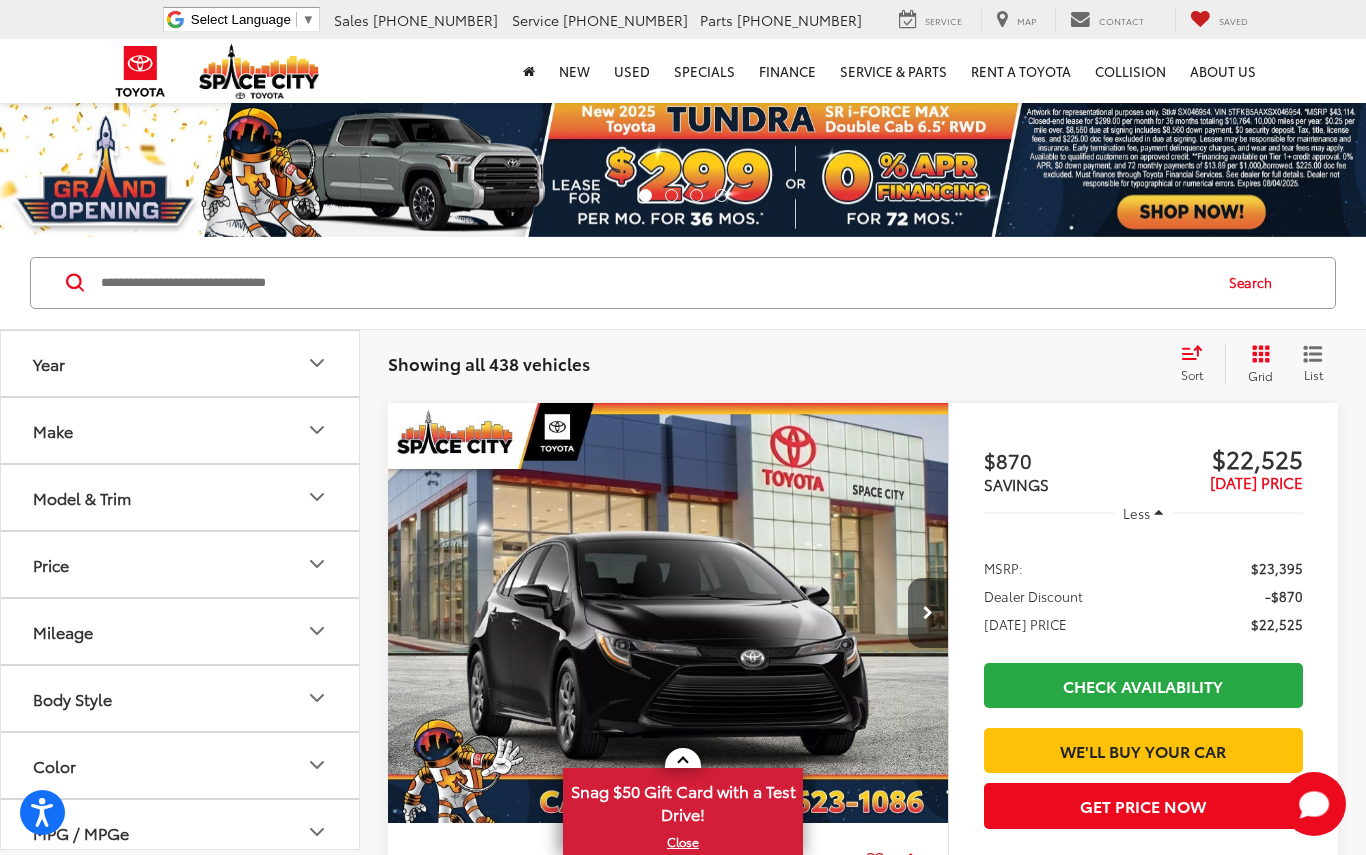 click 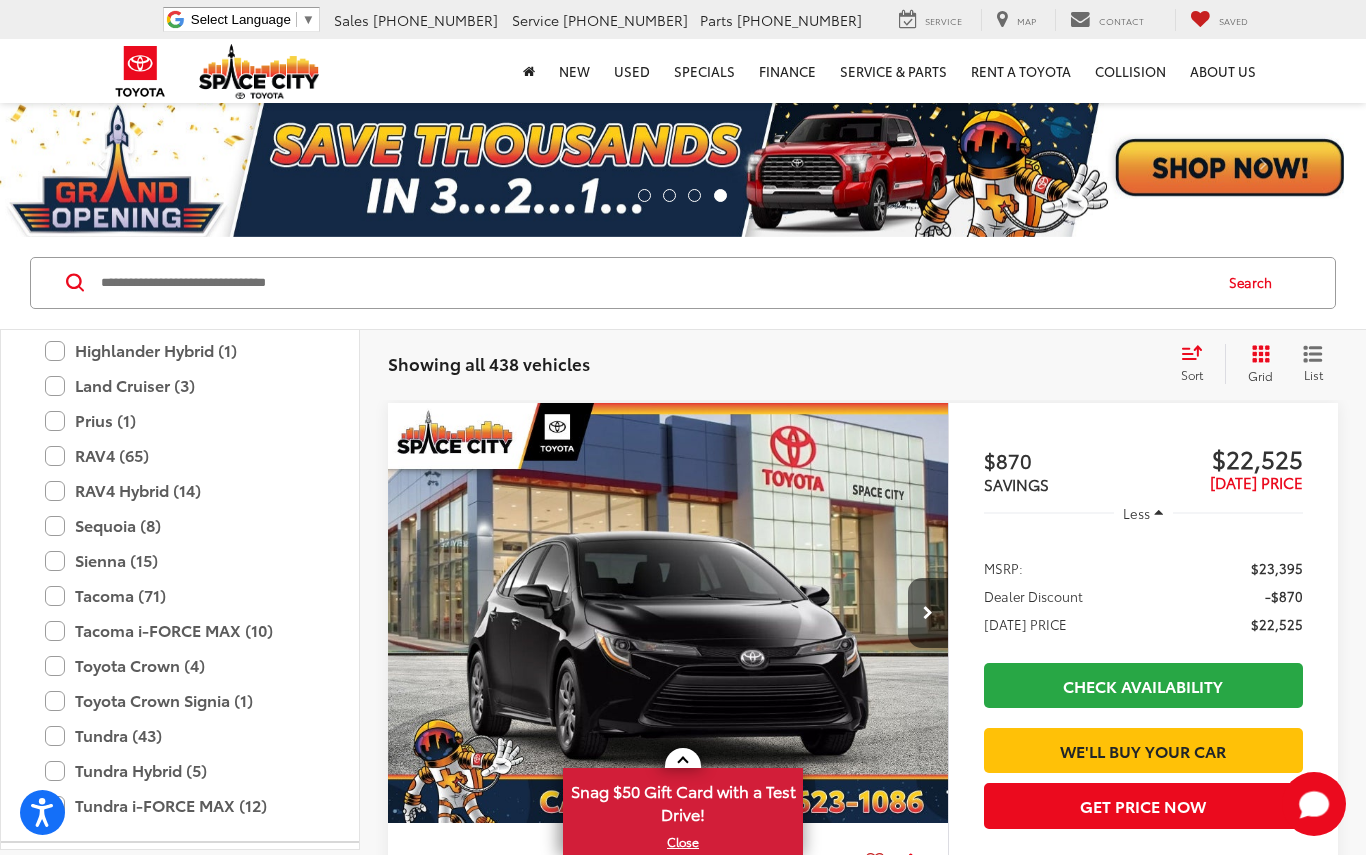 scroll, scrollTop: 707, scrollLeft: 0, axis: vertical 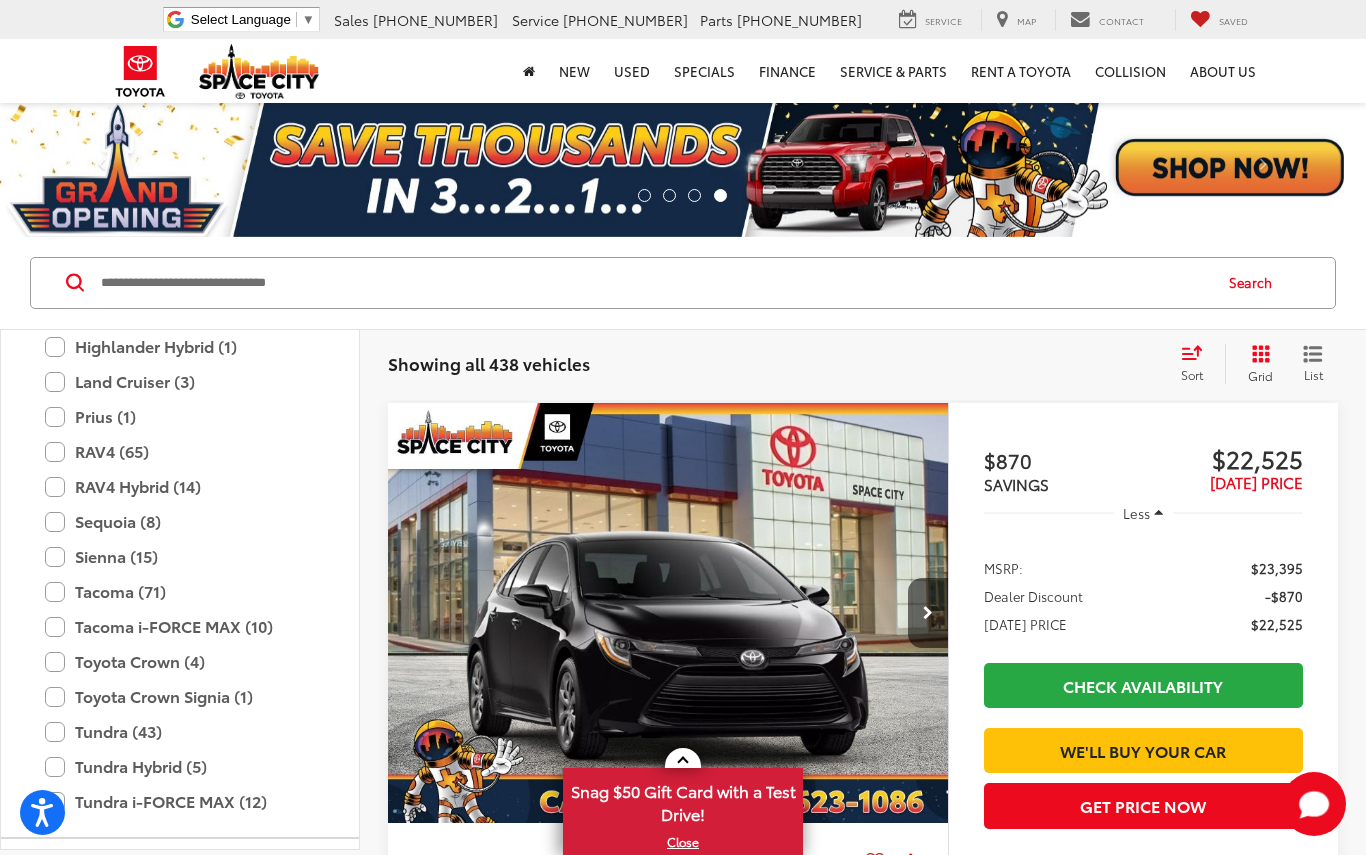 click on "Sequoia (8)" at bounding box center (180, 521) 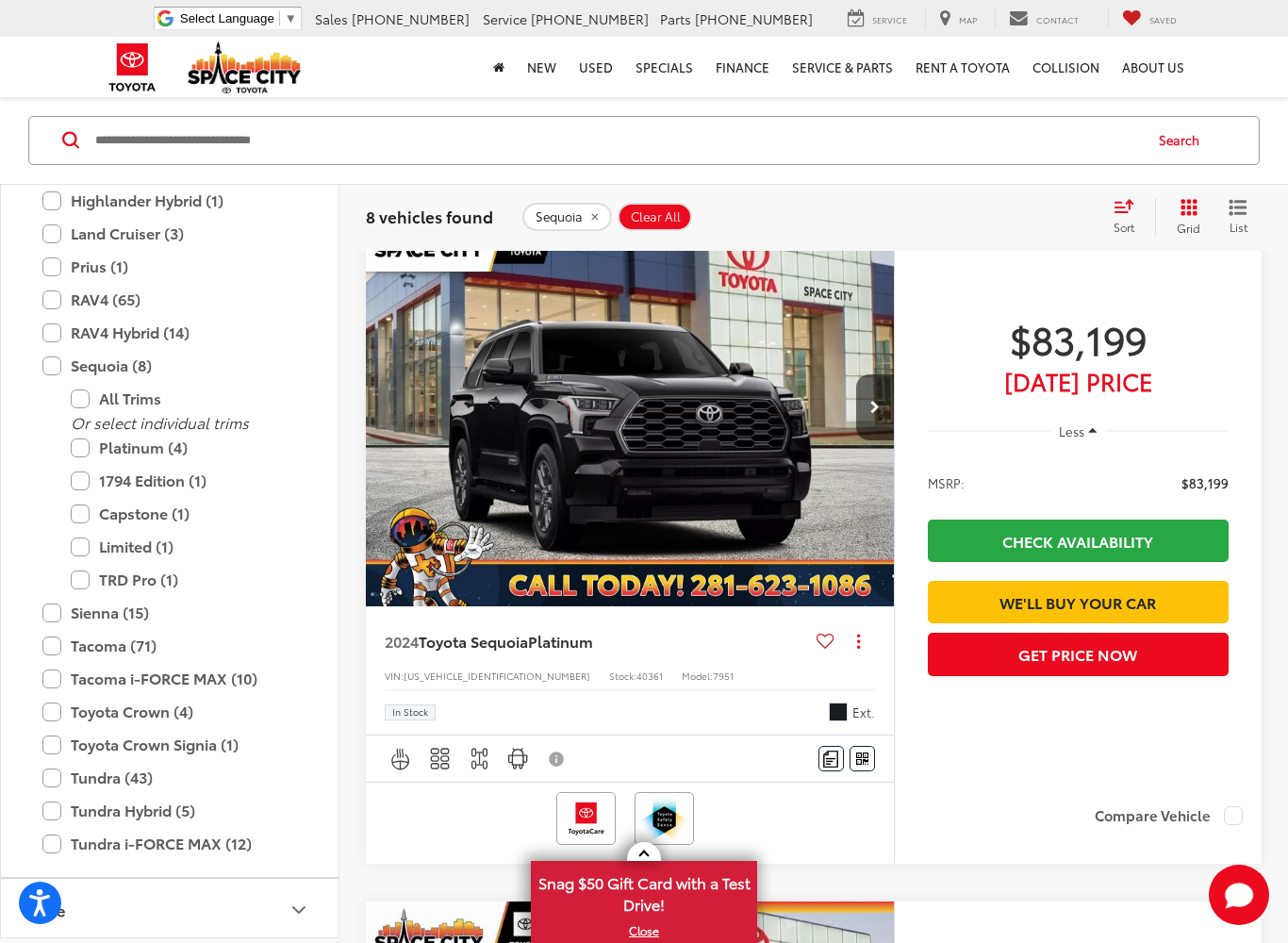 scroll, scrollTop: 860, scrollLeft: 0, axis: vertical 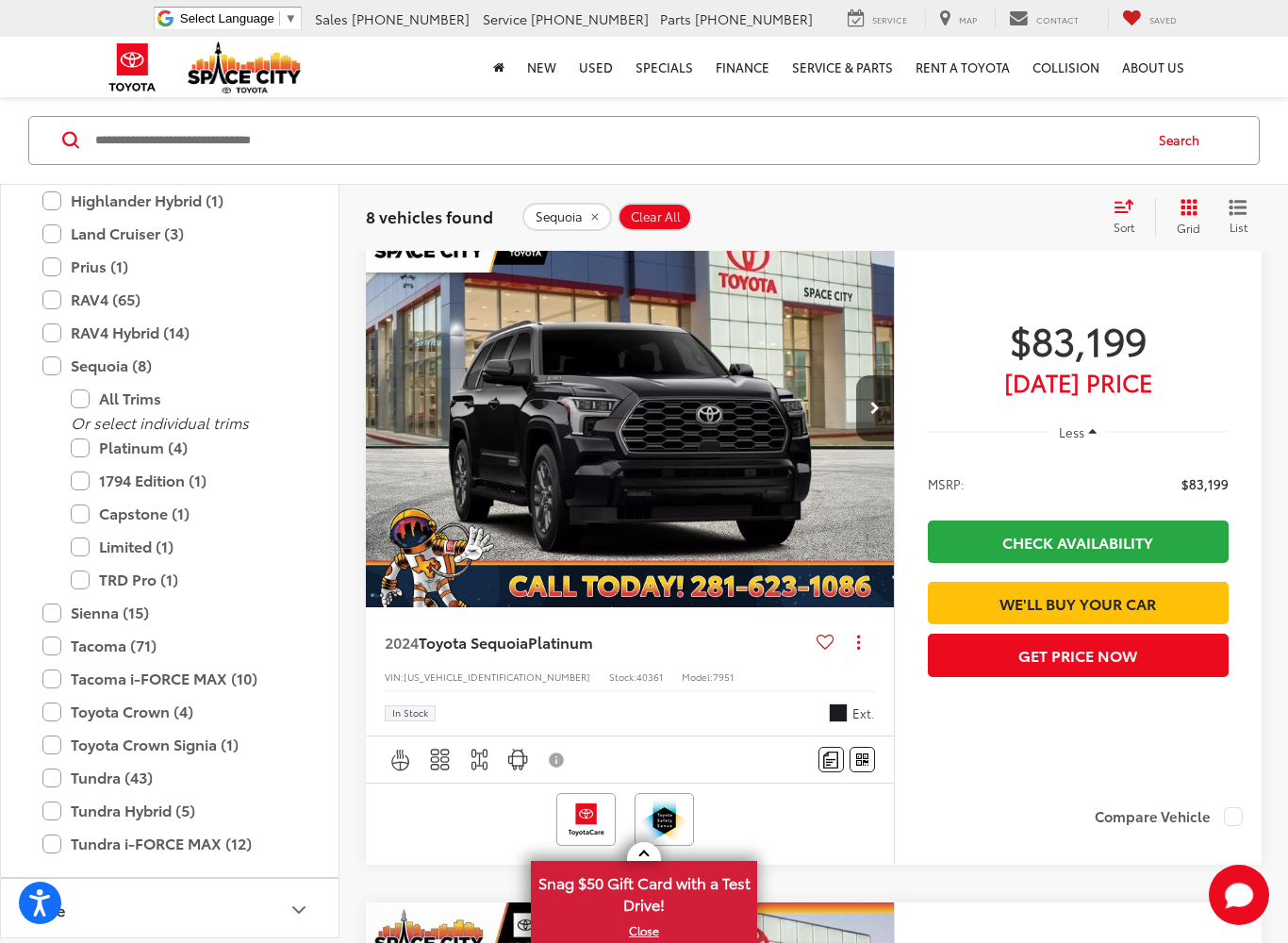 click at bounding box center (875, 408) 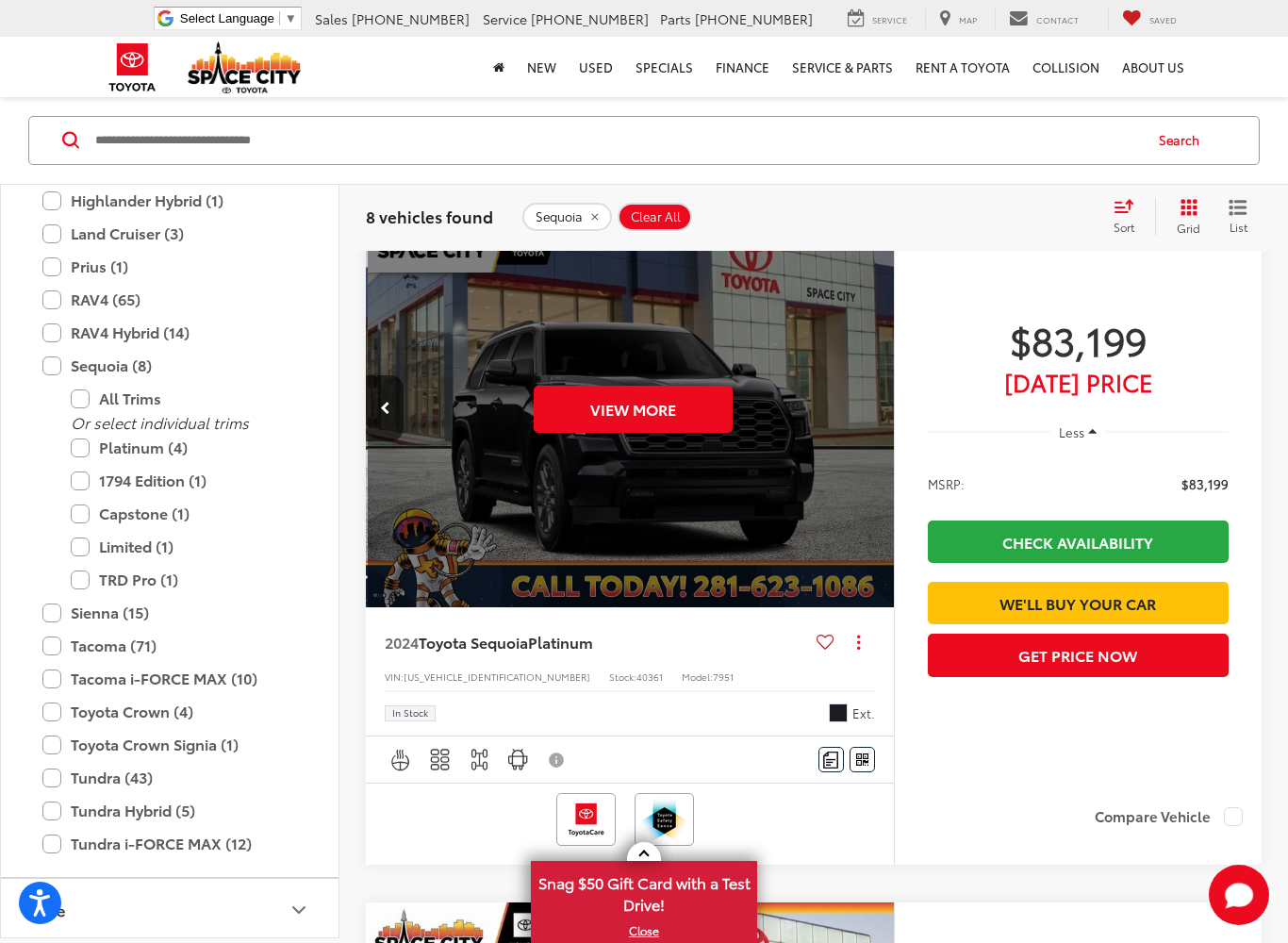 scroll, scrollTop: 0, scrollLeft: 531, axis: horizontal 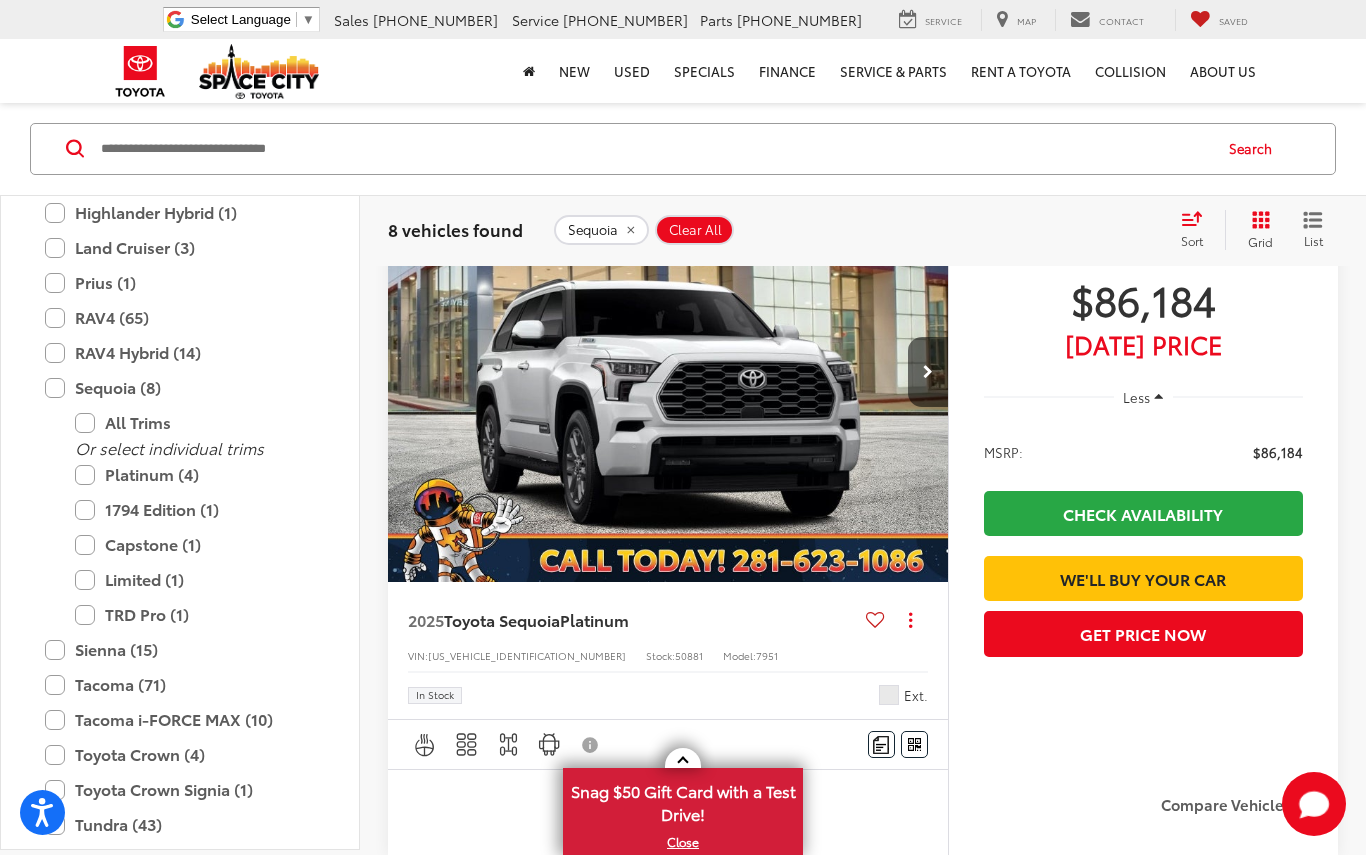 click at bounding box center [928, 372] 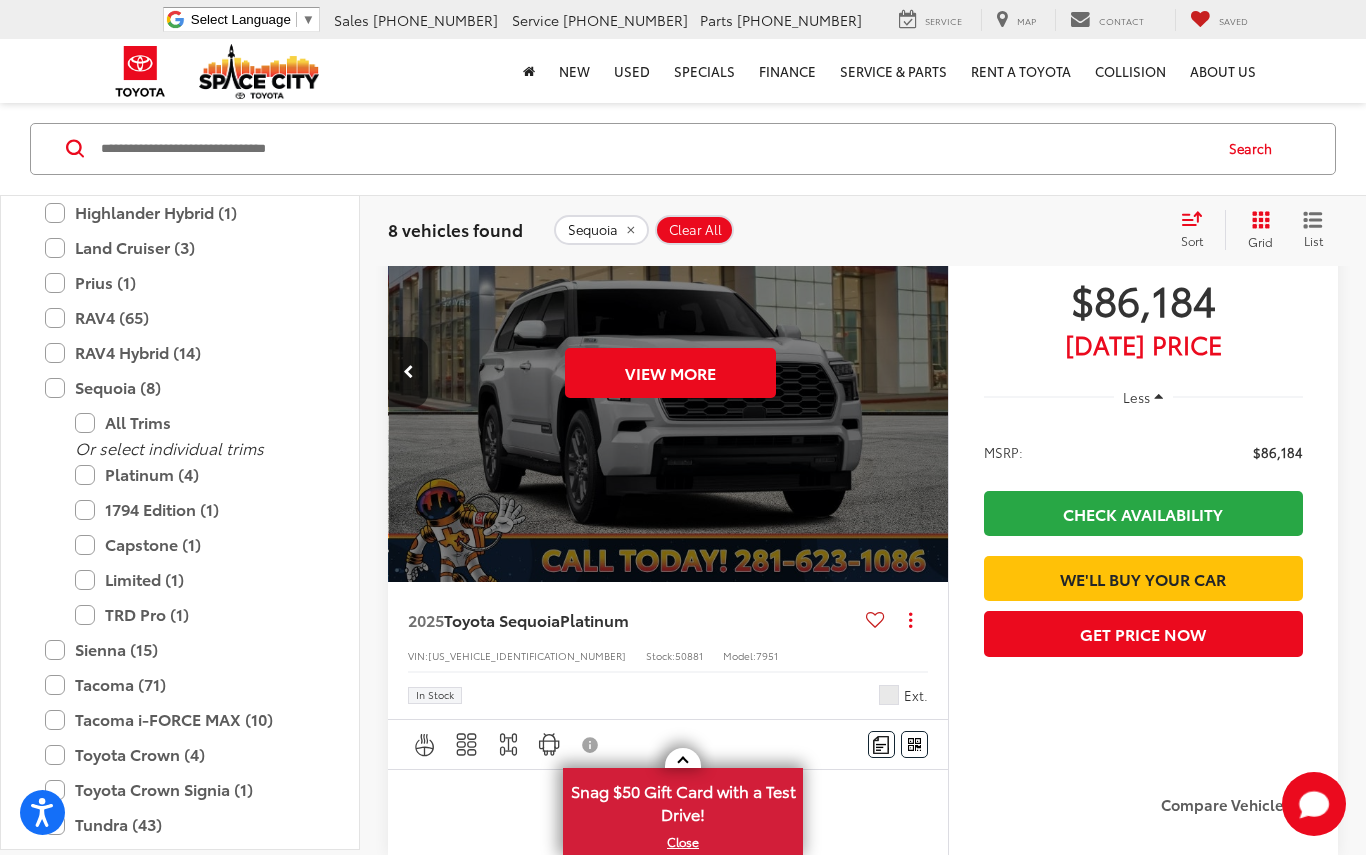 scroll, scrollTop: 0, scrollLeft: 563, axis: horizontal 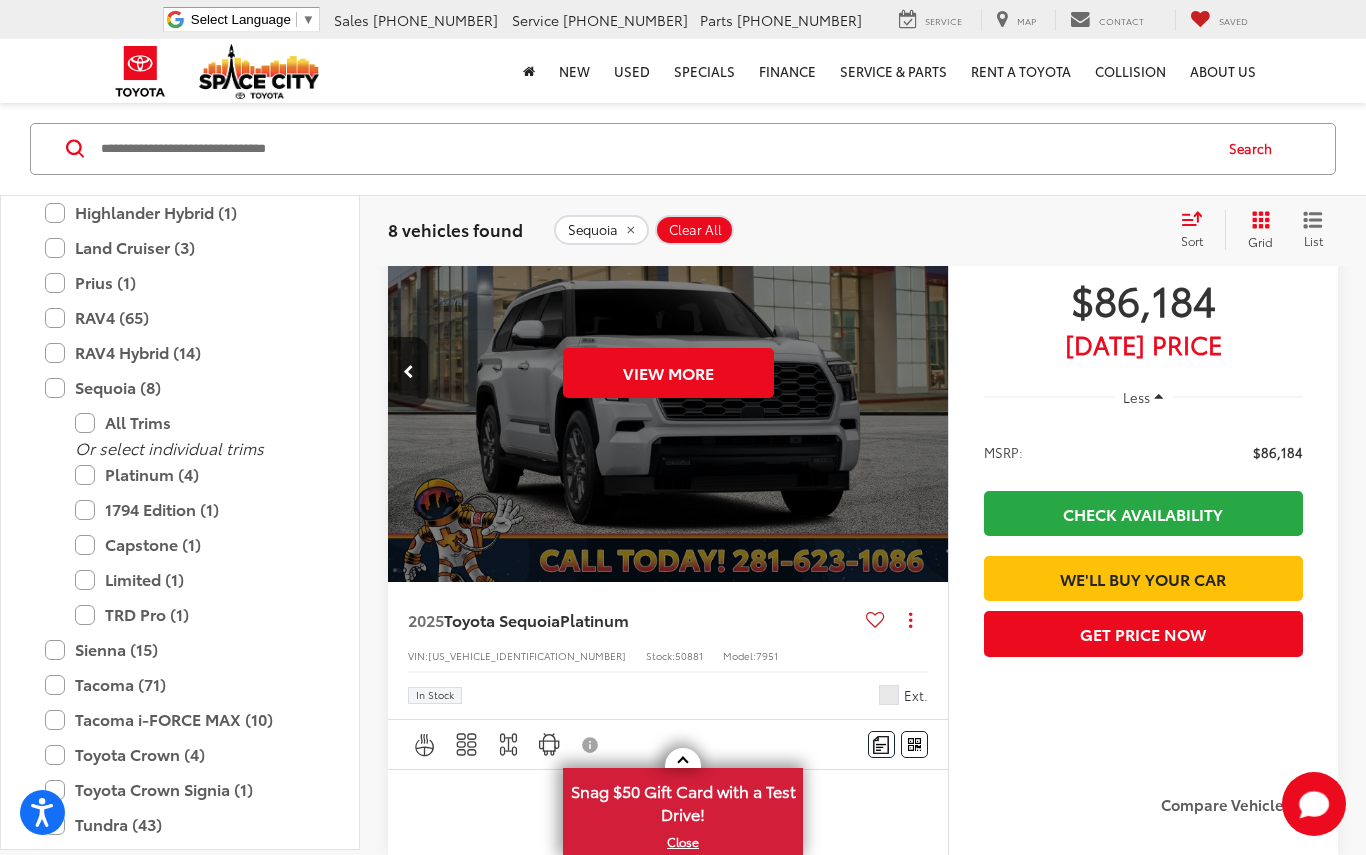 click on "View More" at bounding box center [668, 373] 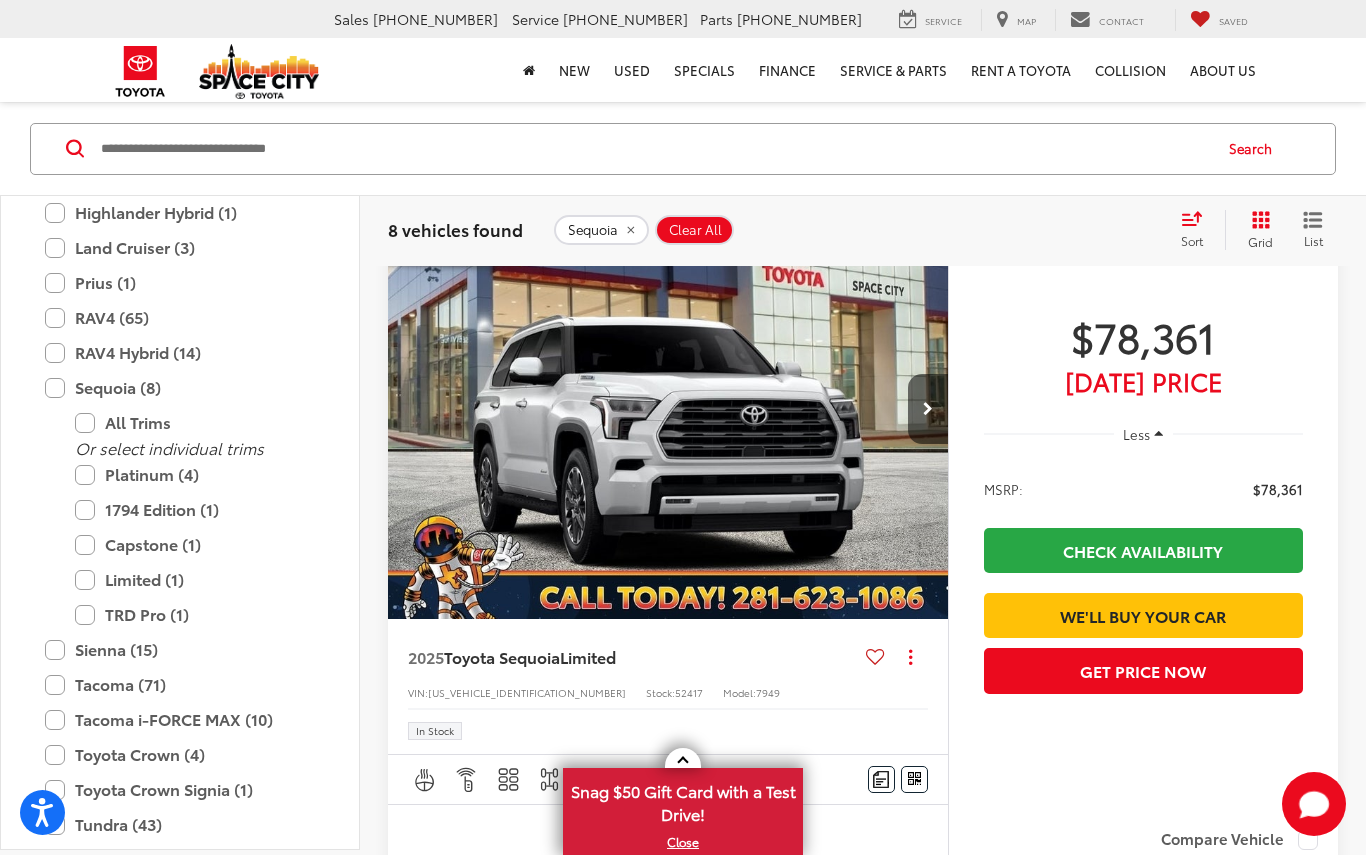 scroll, scrollTop: 166, scrollLeft: 0, axis: vertical 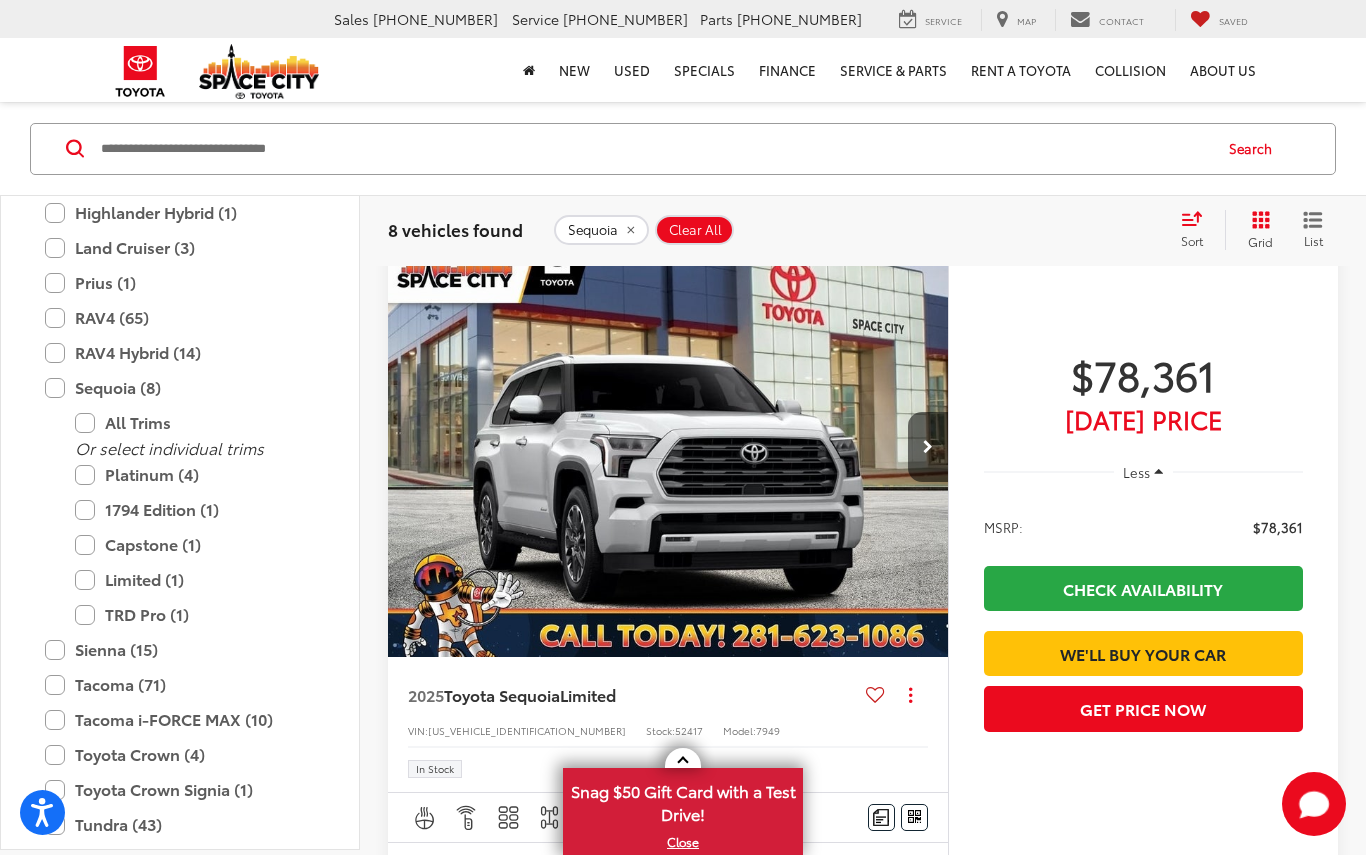 click at bounding box center (928, 447) 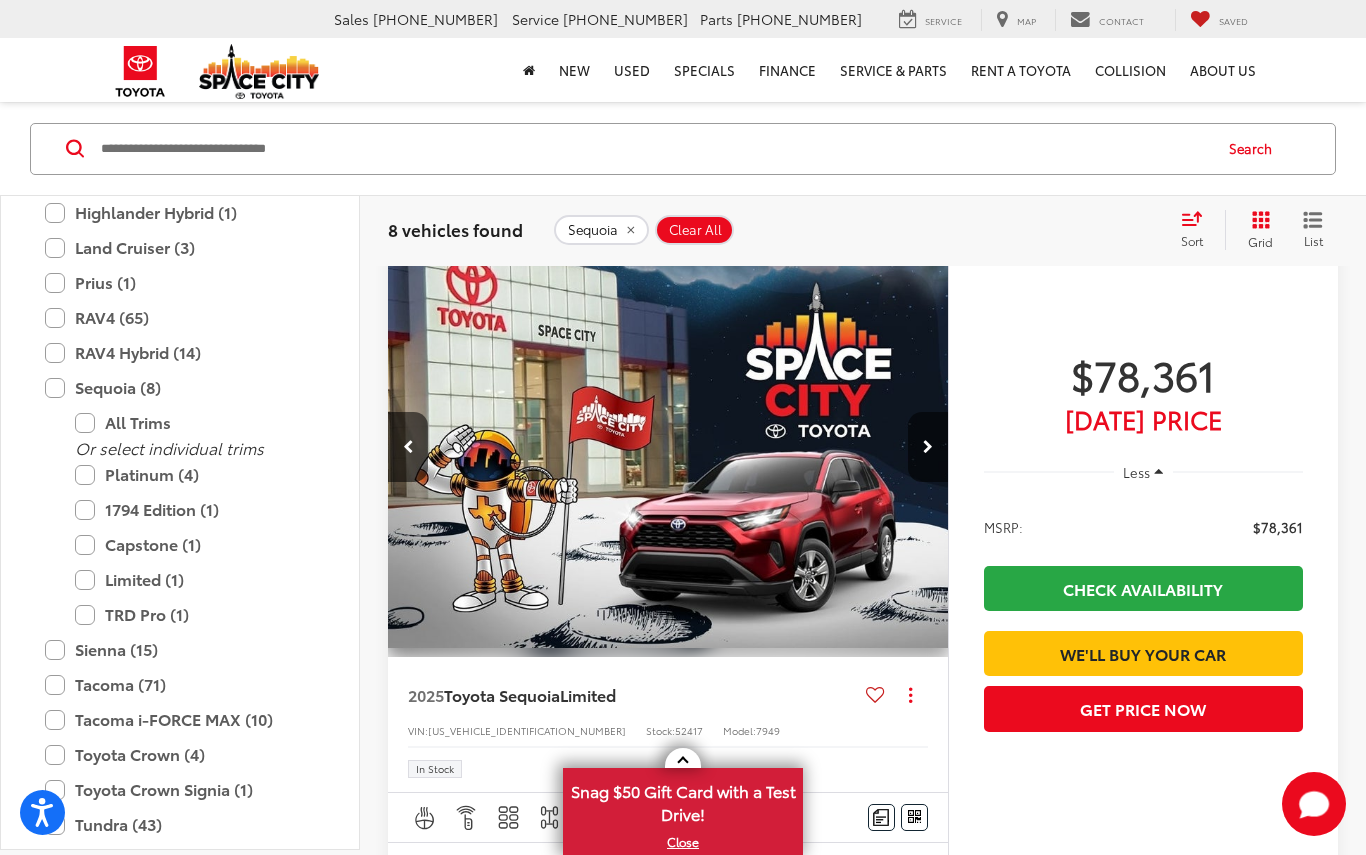 click at bounding box center (928, 447) 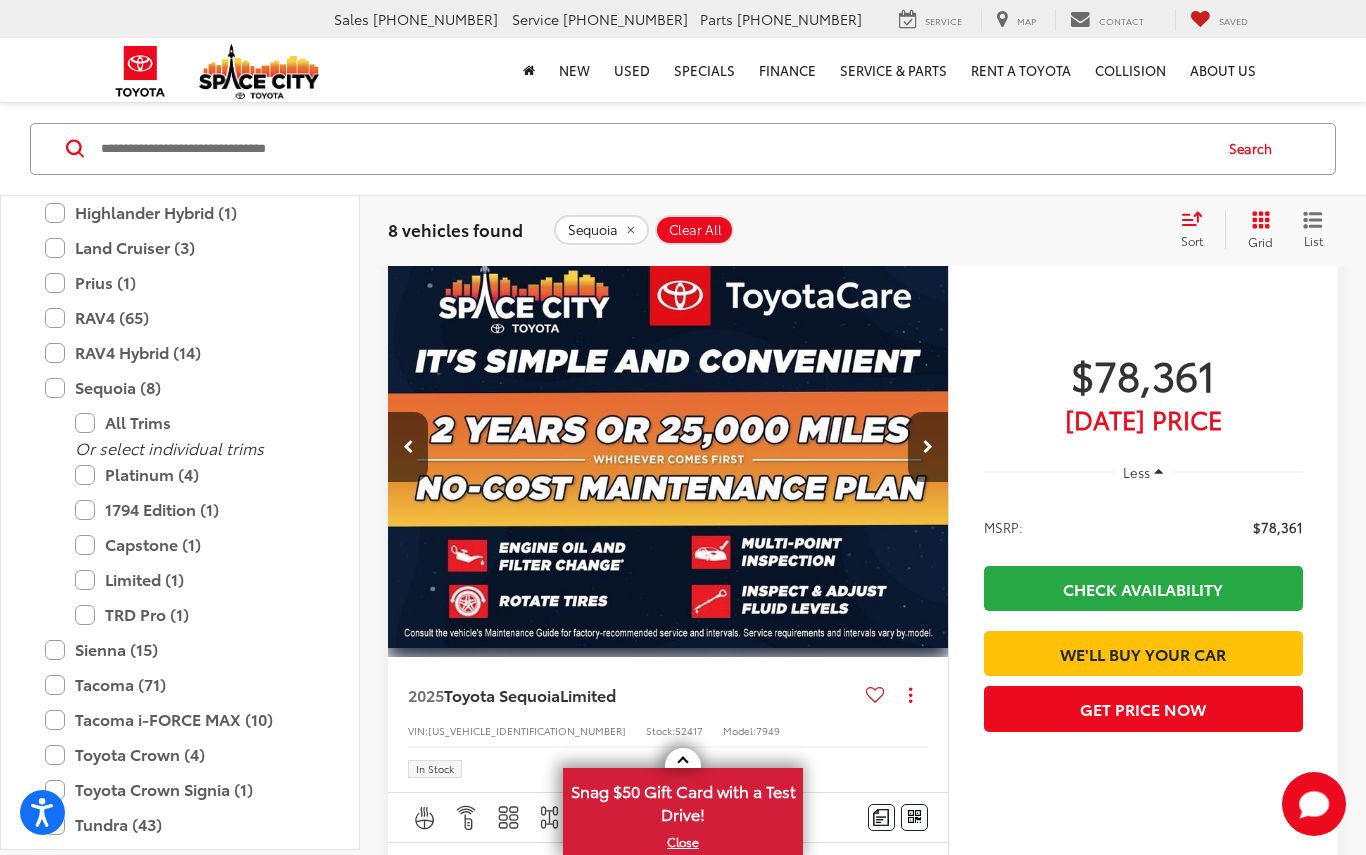 click at bounding box center [928, 447] 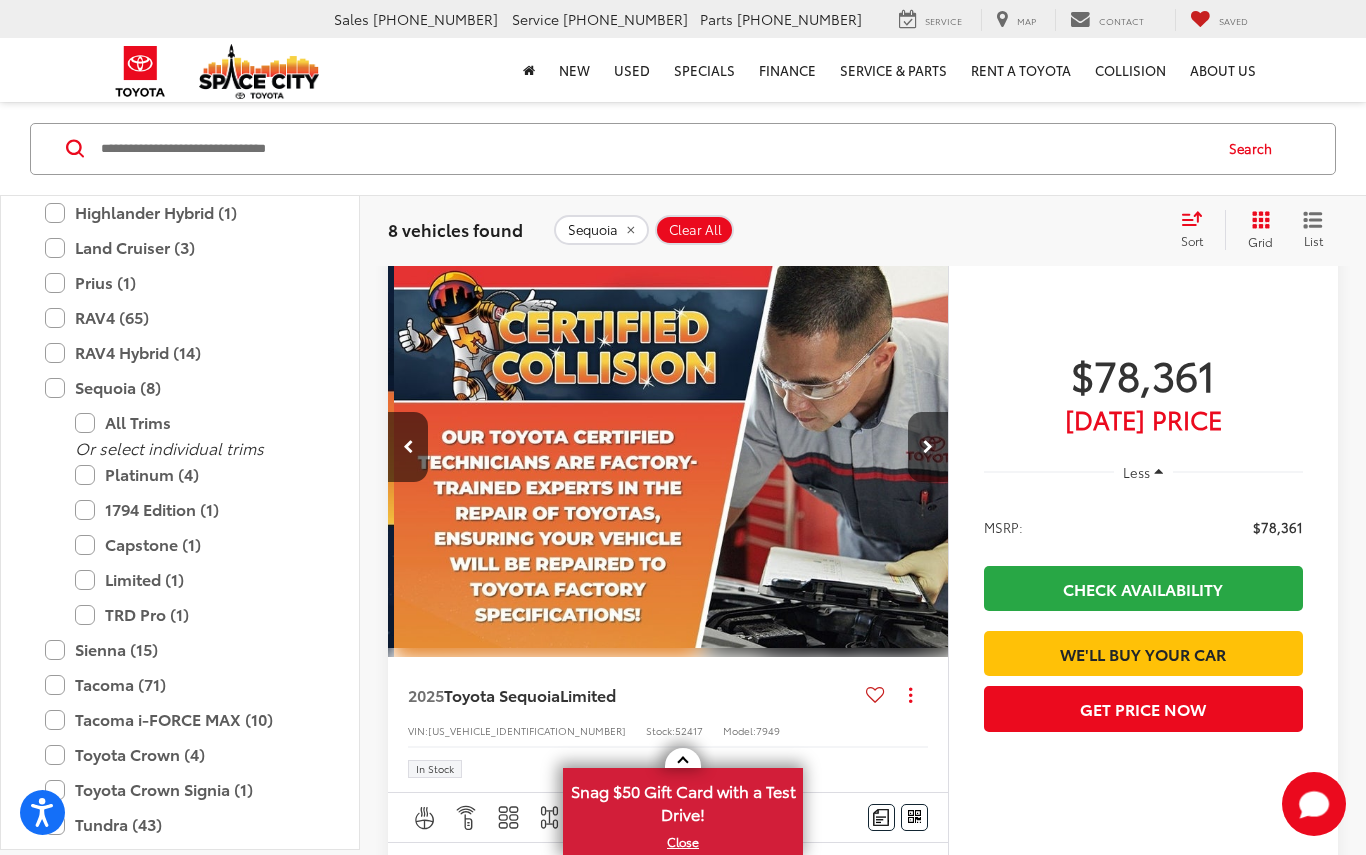 click at bounding box center [928, 447] 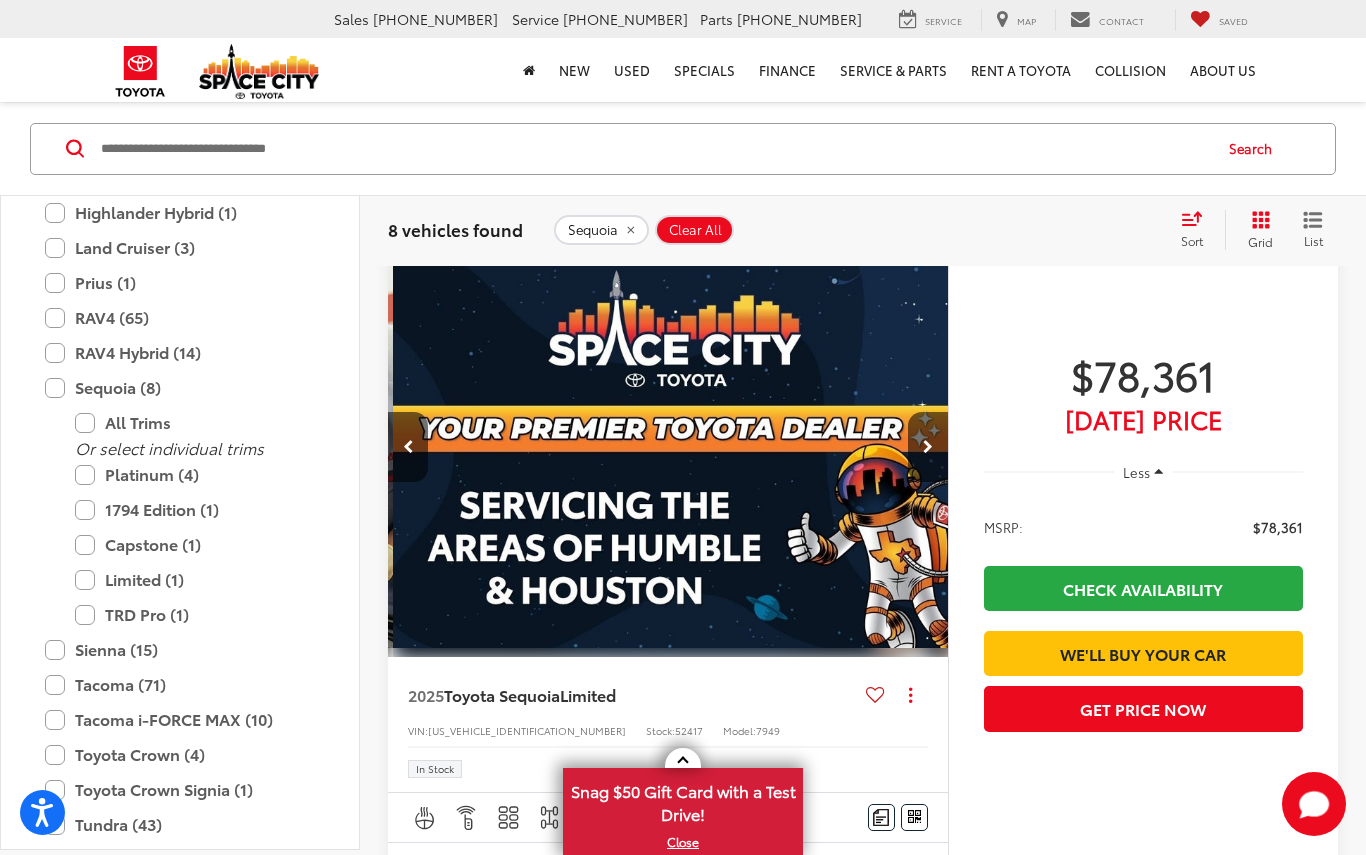 click at bounding box center [928, 447] 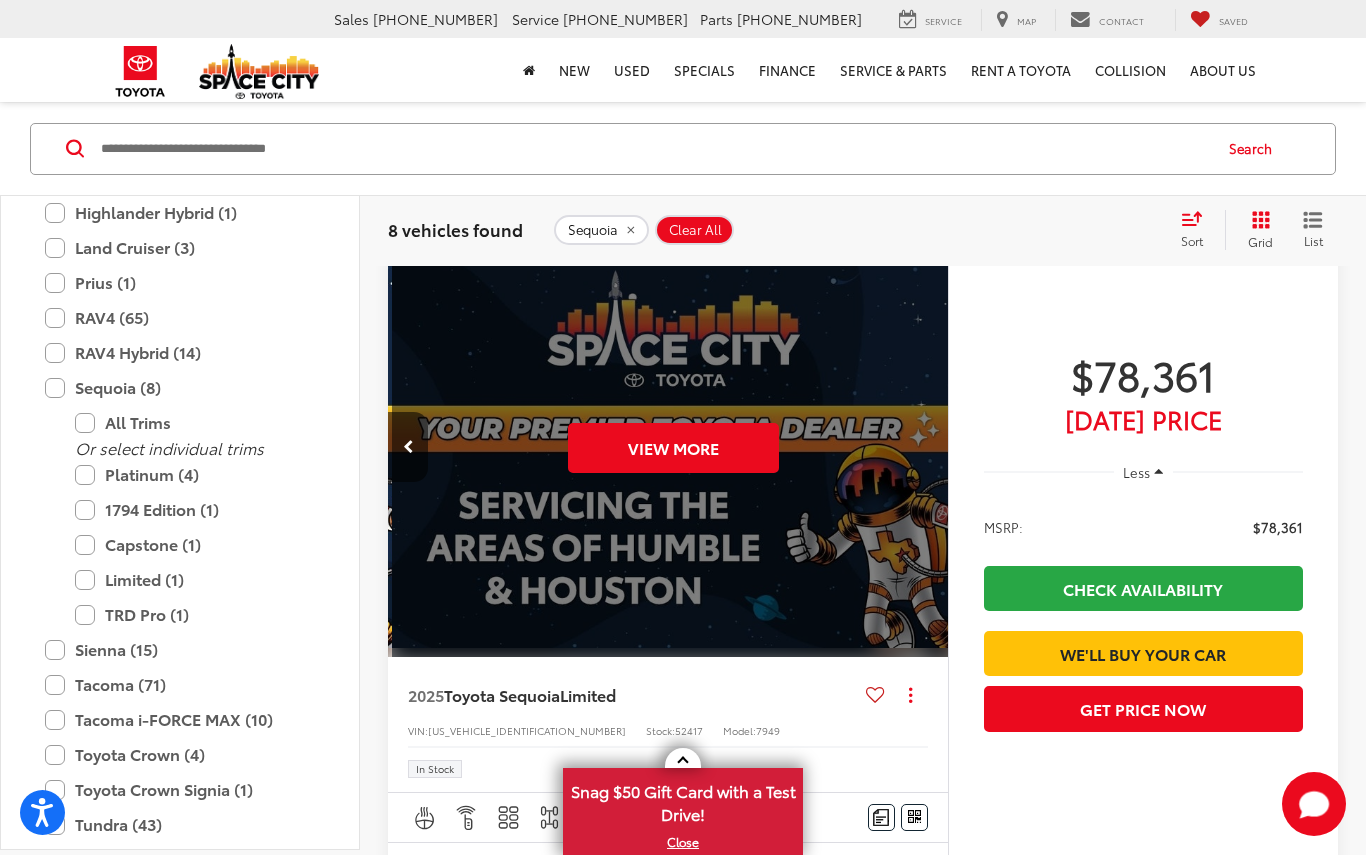 scroll, scrollTop: 0, scrollLeft: 2815, axis: horizontal 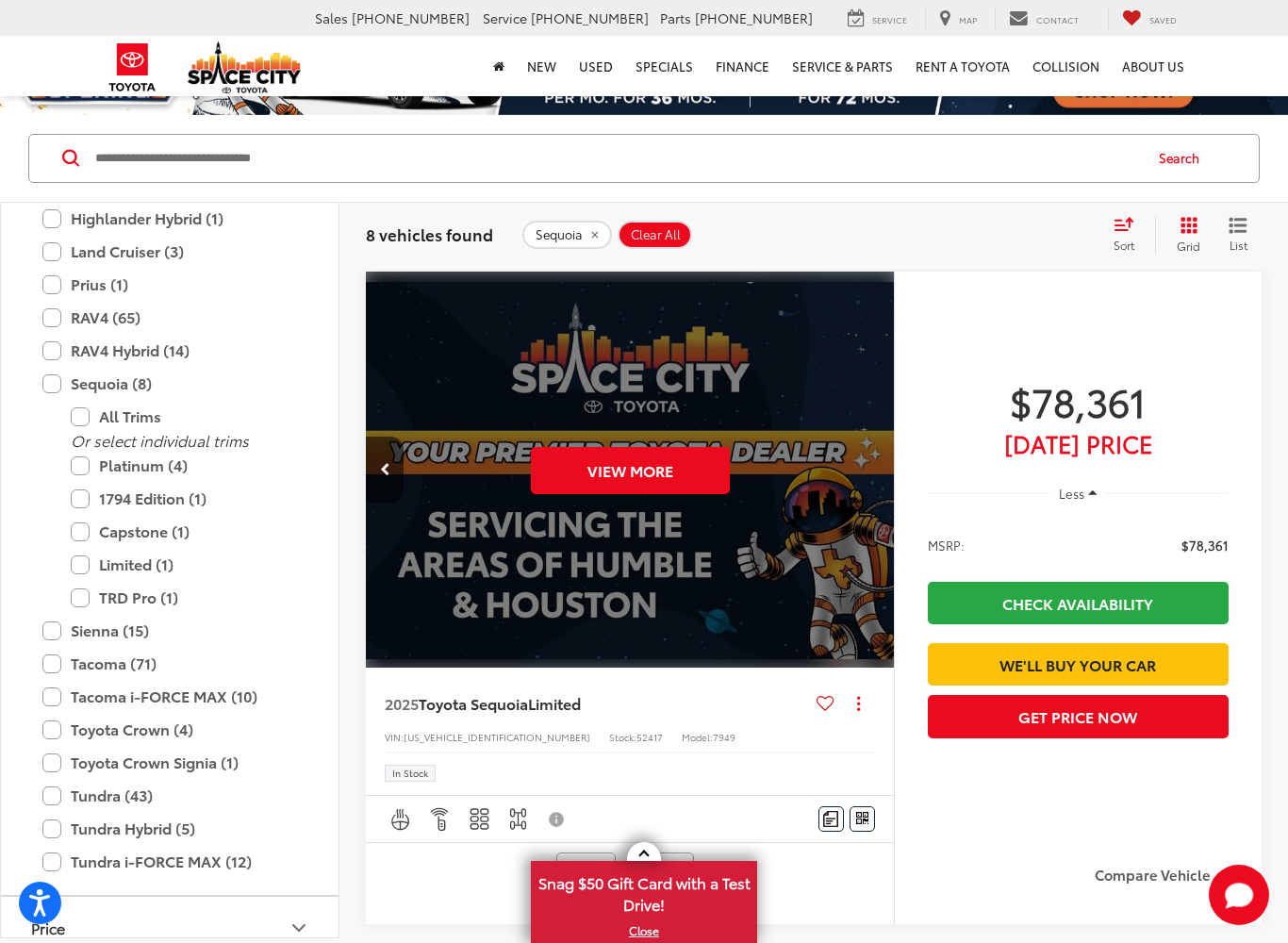 click on "Land Cruiser (3)" at bounding box center [170, 251] 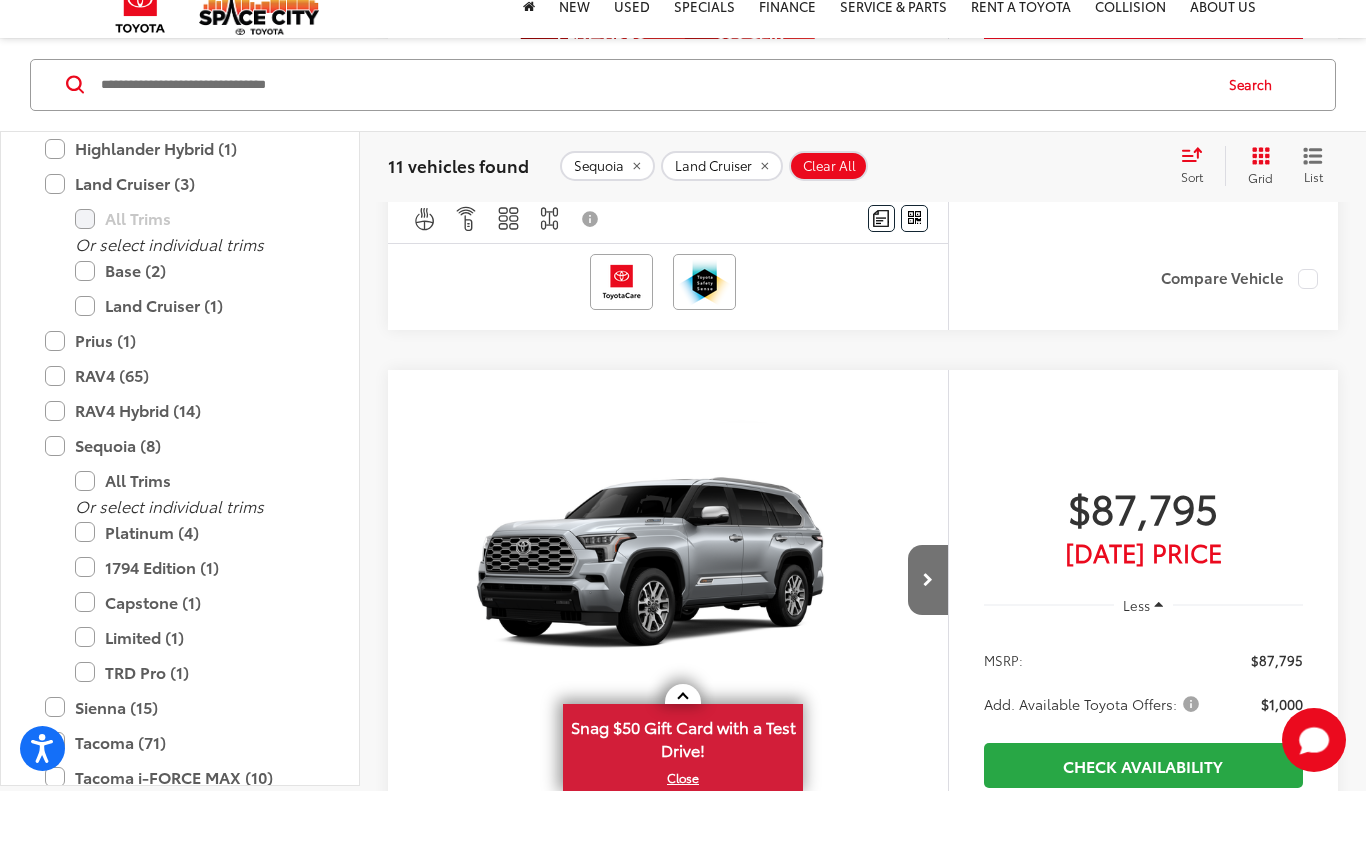 scroll, scrollTop: 6798, scrollLeft: 0, axis: vertical 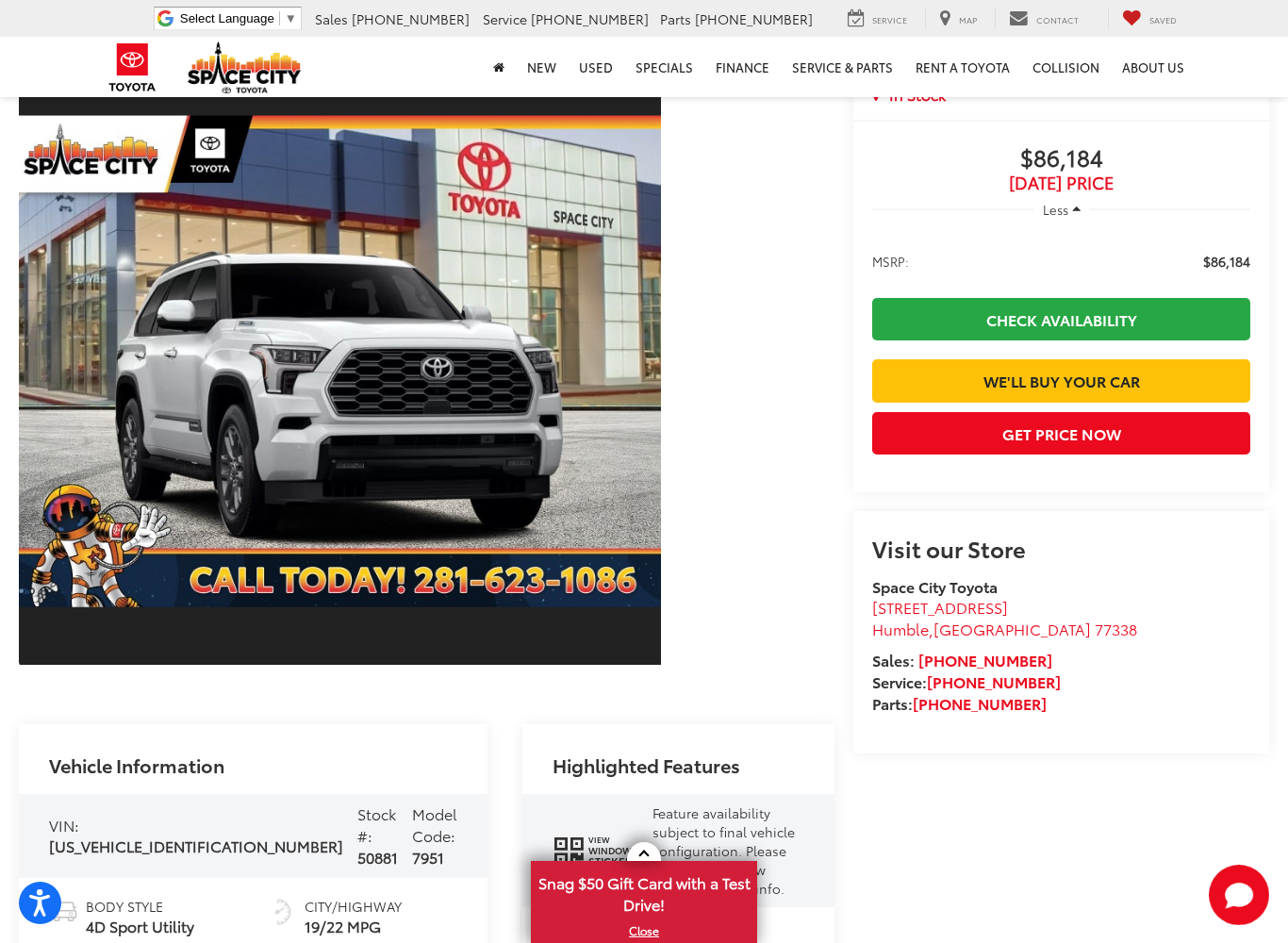 click at bounding box center (339, 360) 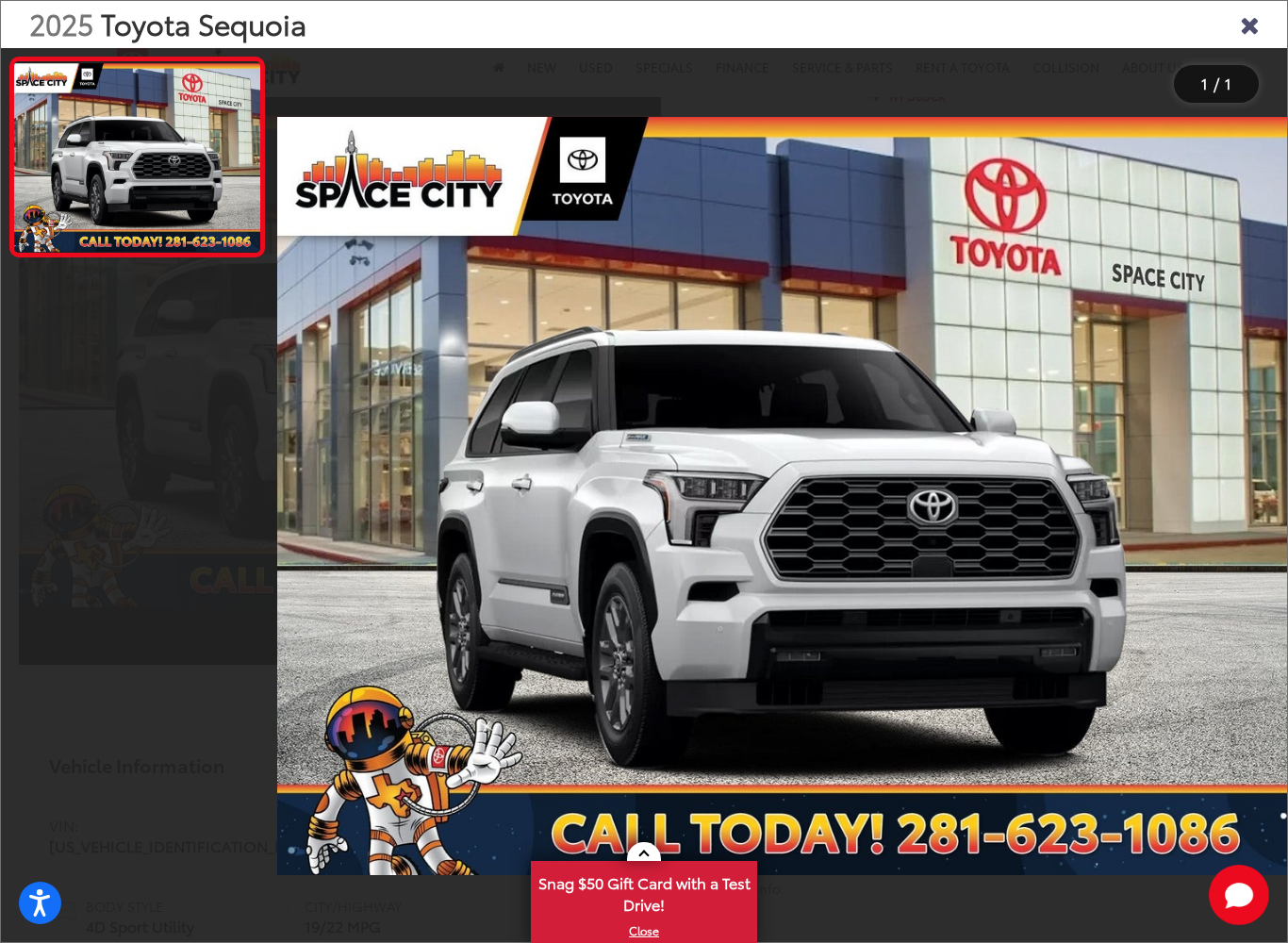 click at bounding box center [1249, 24] 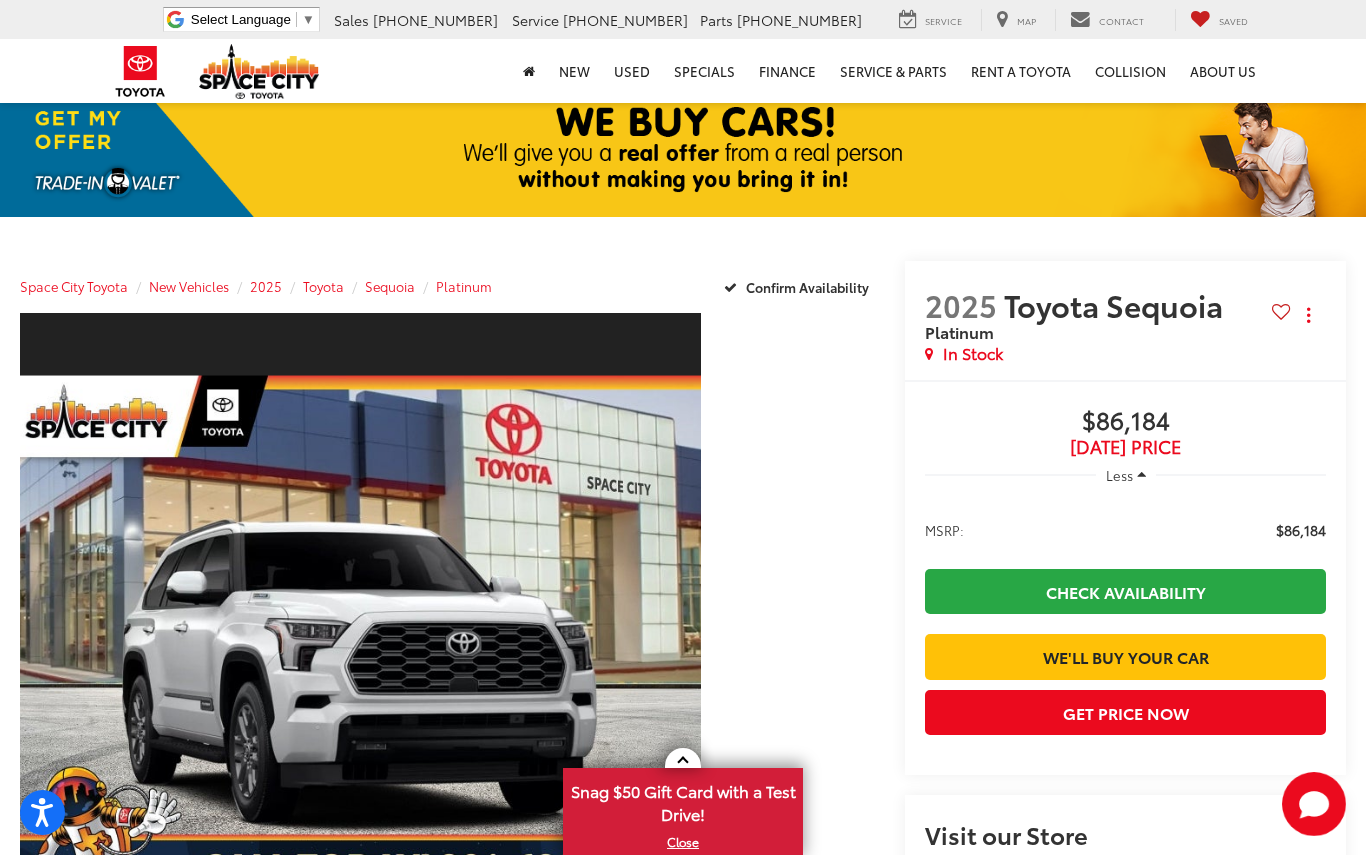 scroll, scrollTop: 0, scrollLeft: 0, axis: both 